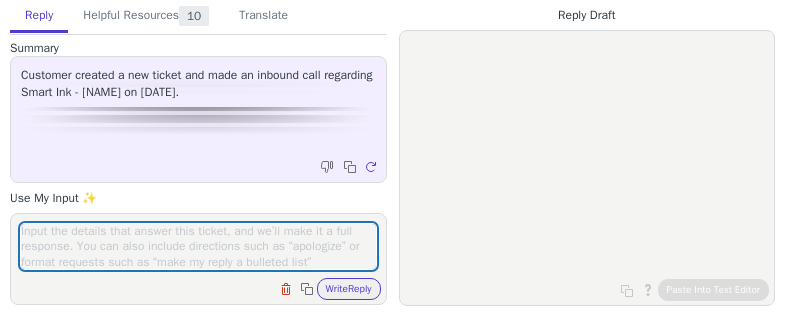 scroll, scrollTop: 0, scrollLeft: 0, axis: both 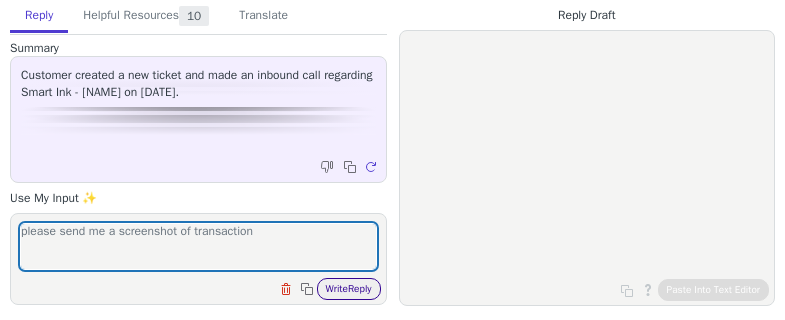 type on "please send me a screenshot of transaction" 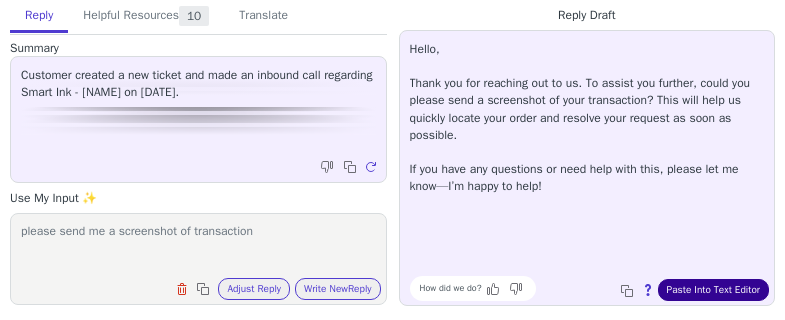 click on "Paste Into Text Editor" at bounding box center [713, 290] 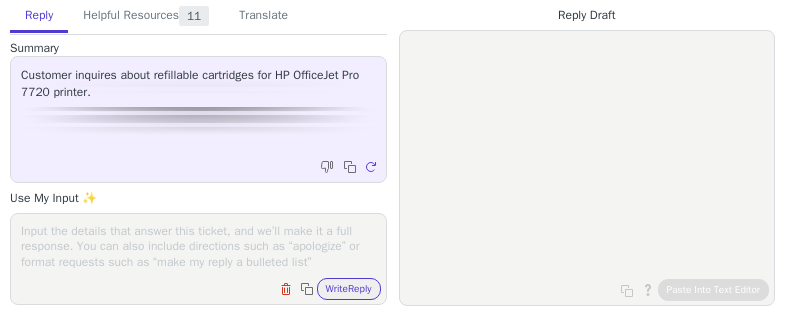 scroll, scrollTop: 0, scrollLeft: 0, axis: both 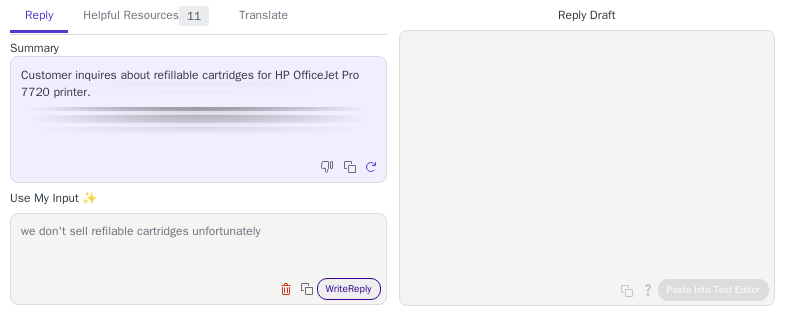 type on "we don't sell refilable cartridges unfortunately" 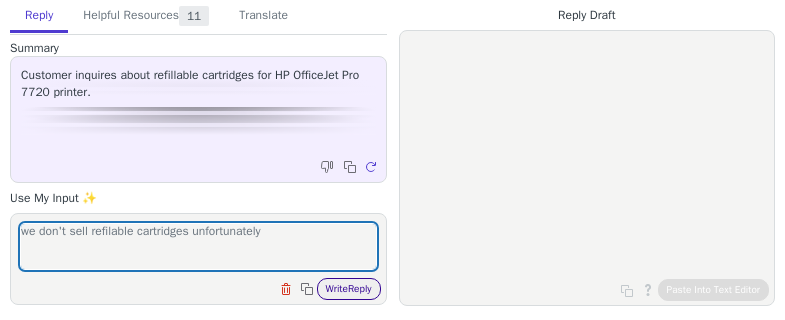click on "Write  Reply" at bounding box center (349, 289) 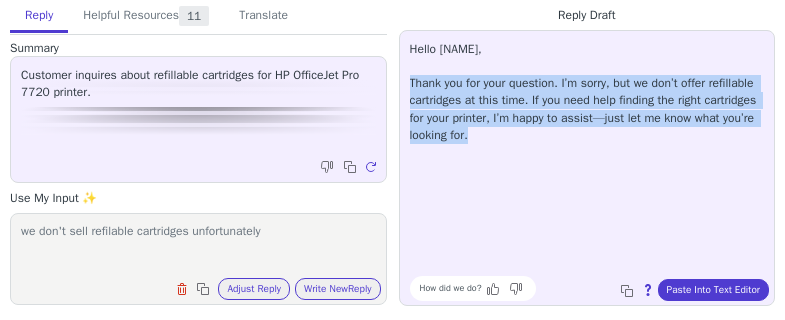 drag, startPoint x: 406, startPoint y: 76, endPoint x: 474, endPoint y: 141, distance: 94.06912 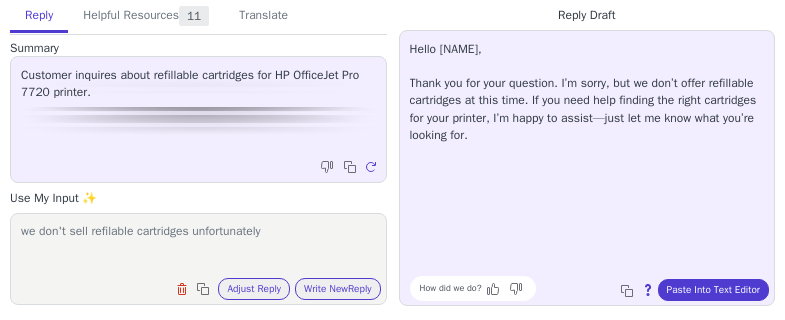 click on "Hello [NAME], Thank you for your question. I’m sorry, but we don’t offer refillable cartridges at this time. If you need help finding the right cartridges for your printer, I’m happy to assist—just let me know what you’re looking for." at bounding box center [587, 92] 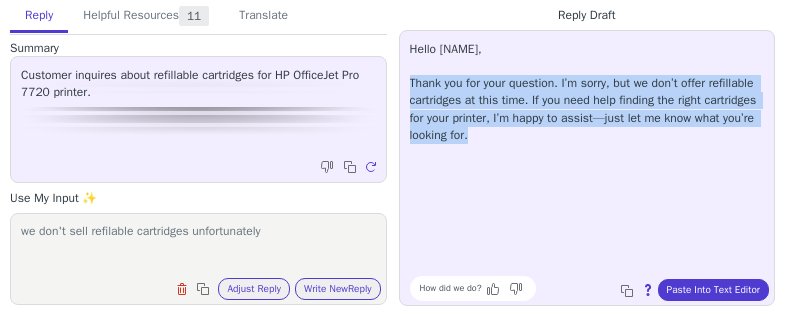 drag, startPoint x: 405, startPoint y: 80, endPoint x: 480, endPoint y: 140, distance: 96.04687 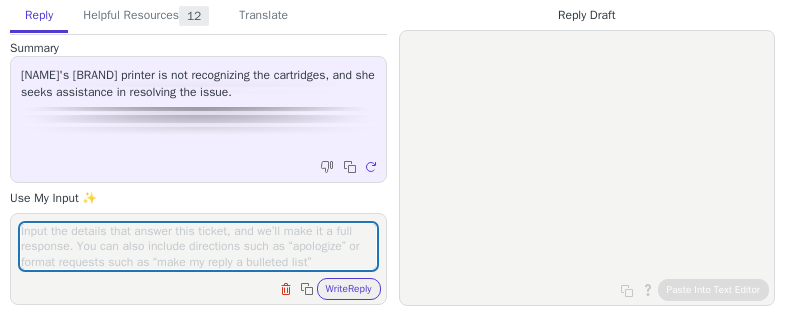 scroll, scrollTop: 0, scrollLeft: 0, axis: both 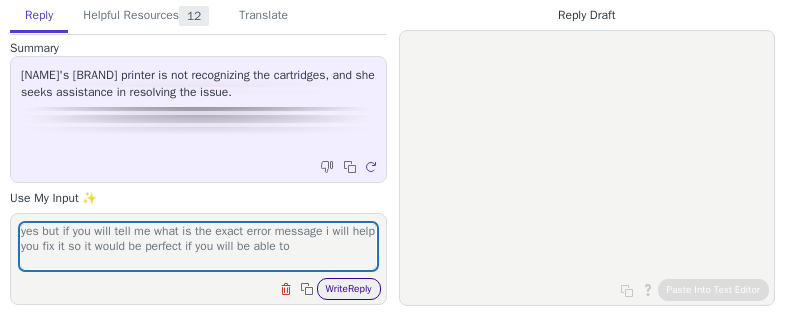 type on "yes but if you will tell me what is the exact error message i will help you fix it so it would be perfect if you will be able to" 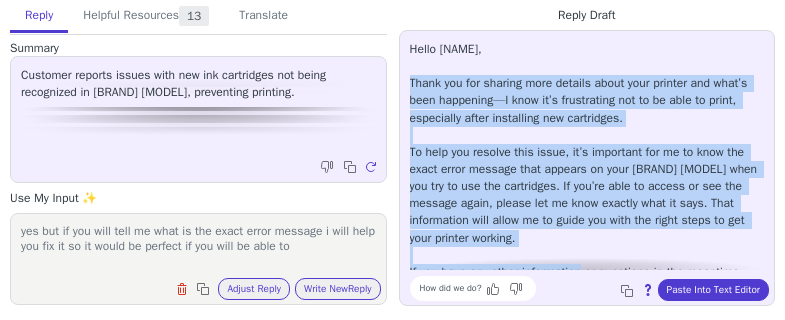 scroll, scrollTop: 28, scrollLeft: 0, axis: vertical 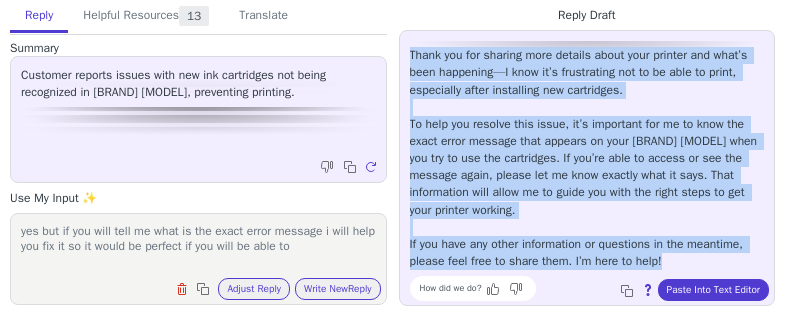 drag, startPoint x: 409, startPoint y: 81, endPoint x: 690, endPoint y: 259, distance: 332.63342 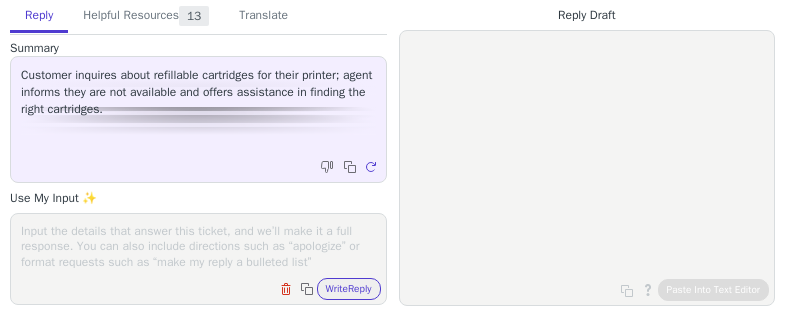 scroll, scrollTop: 0, scrollLeft: 0, axis: both 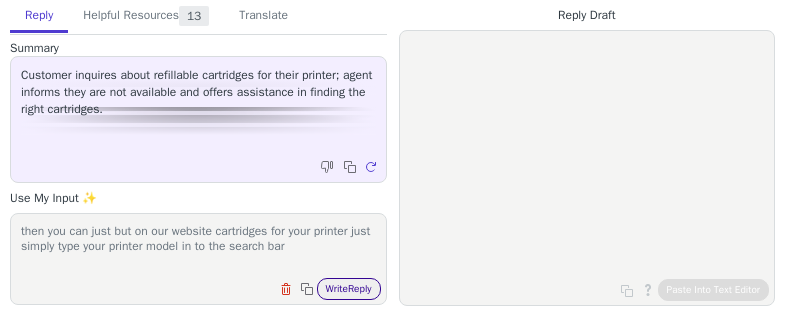 type on "then you can just but on our website cartridges for your printer just simply type your printer model in to the search bar" 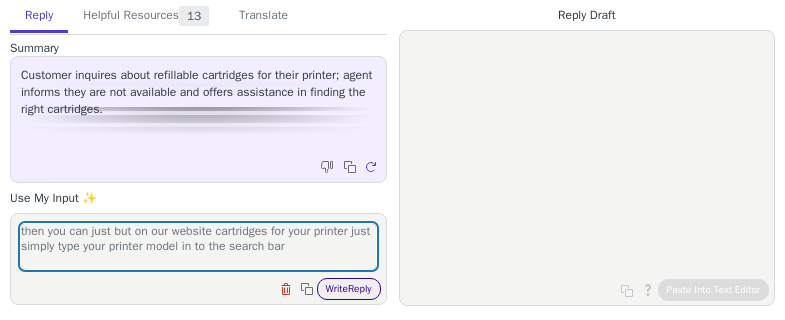 click on "Write  Reply" at bounding box center (349, 289) 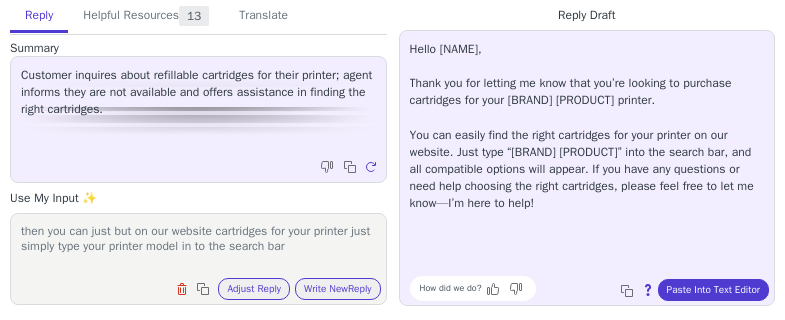drag, startPoint x: 411, startPoint y: 76, endPoint x: 561, endPoint y: 214, distance: 203.82346 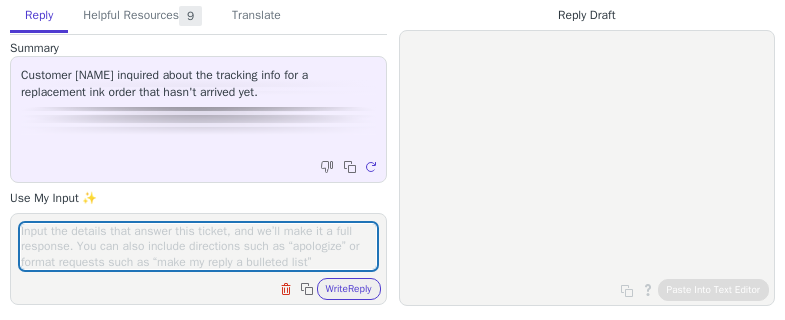 scroll, scrollTop: 0, scrollLeft: 0, axis: both 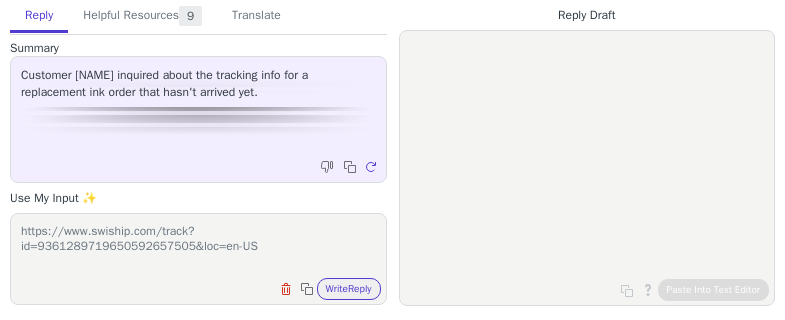 click on "Clear field Copy to clipboard Write  Reply" at bounding box center [208, 287] 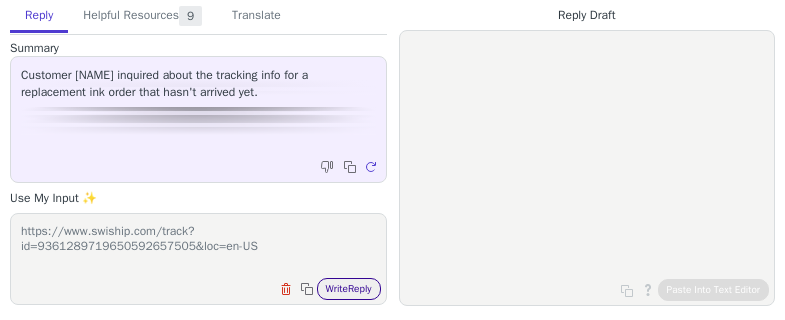 click on "Write  Reply" at bounding box center (349, 289) 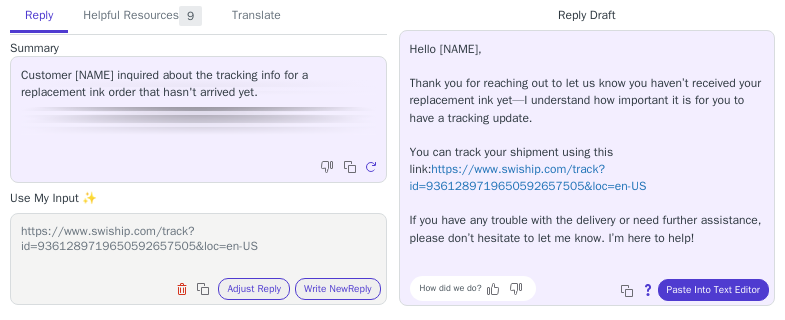 click on "https://www.swiship.com/track?id=9361289719650592657505&loc=en-US" at bounding box center [198, 246] 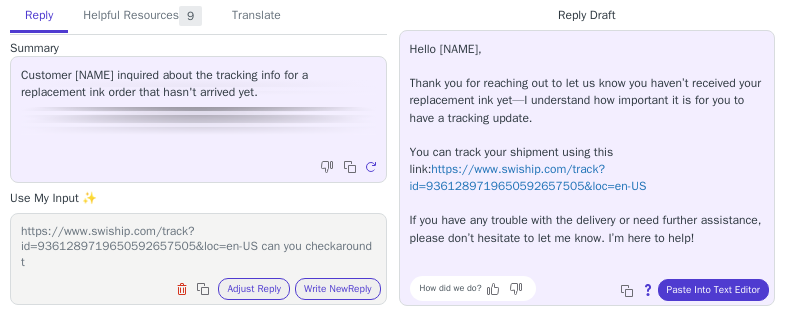 scroll, scrollTop: 0, scrollLeft: 0, axis: both 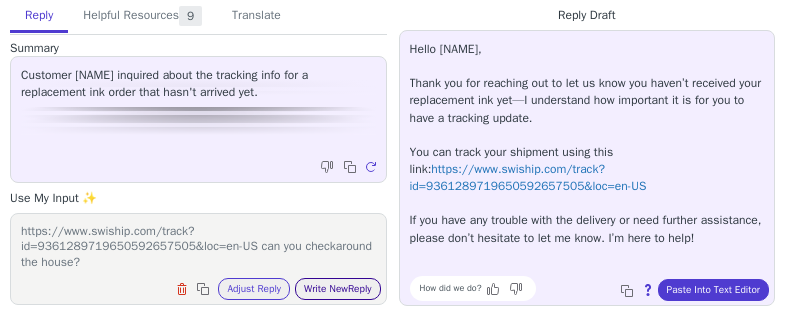 type on "https://www.swiship.com/track?id=9361289719650592657505&loc=en-US can you checkaround the house?" 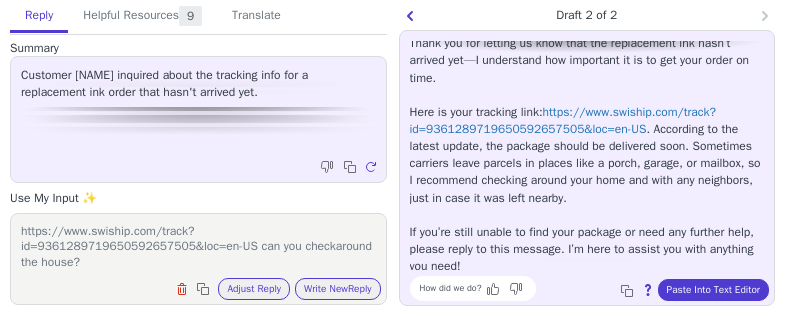 scroll, scrollTop: 44, scrollLeft: 0, axis: vertical 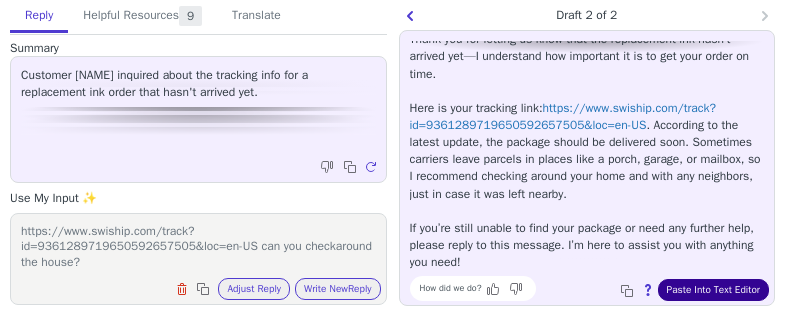 click on "Paste Into Text Editor" at bounding box center (713, 290) 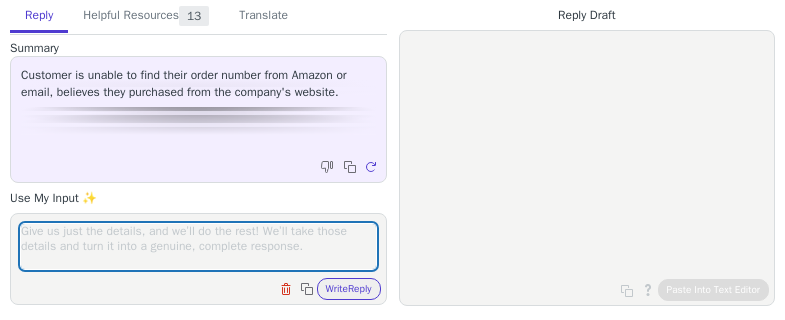 scroll, scrollTop: 0, scrollLeft: 0, axis: both 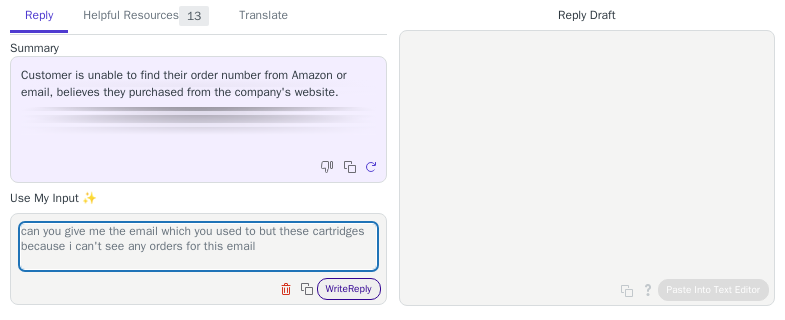 type on "can you give me the email which you used to but these cartridges because i can't see any orders for this email" 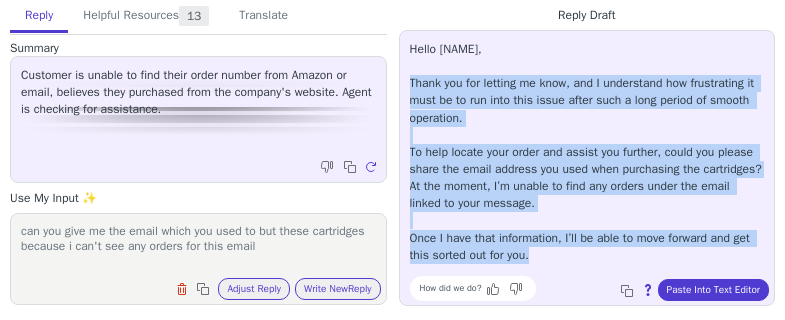 drag, startPoint x: 409, startPoint y: 80, endPoint x: 574, endPoint y: 249, distance: 236.1906 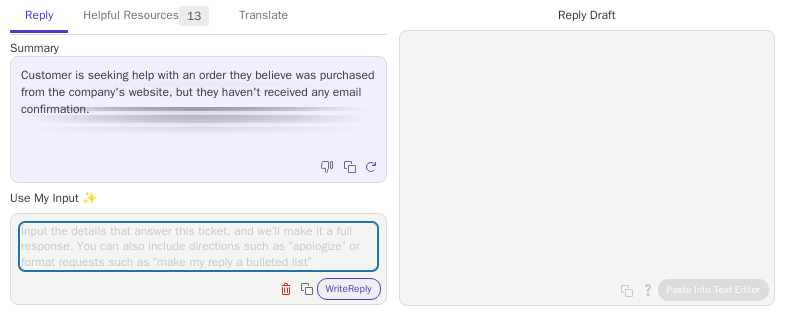 scroll, scrollTop: 0, scrollLeft: 0, axis: both 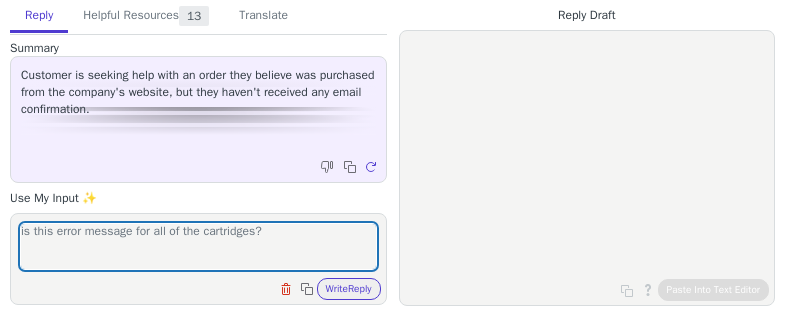 type on "is this error message for all of the cartridges?" 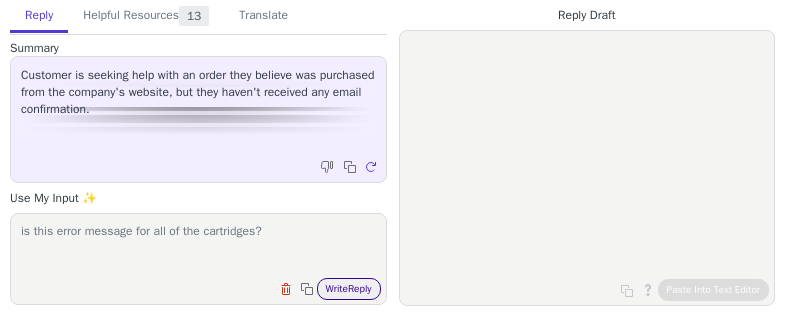 click on "Clear field Copy to clipboard Write  Reply" at bounding box center [208, 287] 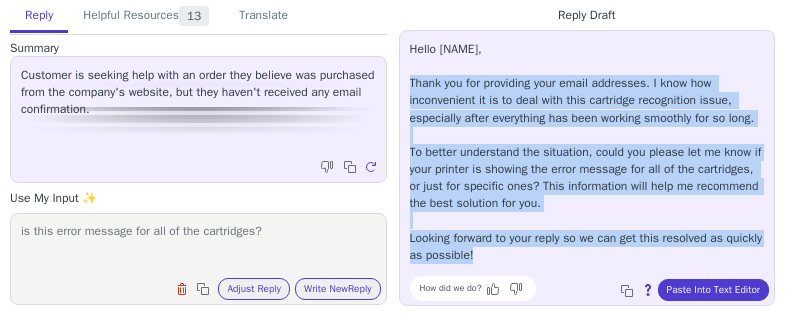 drag, startPoint x: 408, startPoint y: 78, endPoint x: 529, endPoint y: 255, distance: 214.40616 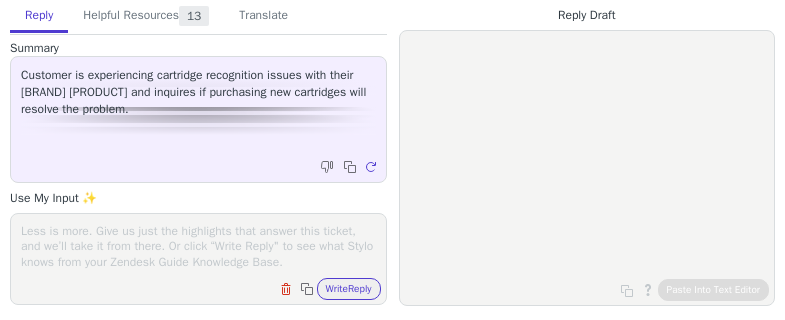 scroll, scrollTop: 0, scrollLeft: 0, axis: both 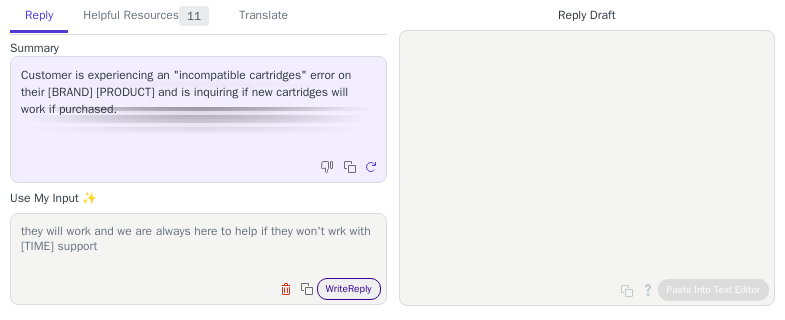 type on "they will work and we are always here to help if they won't wrk with [TIME] support" 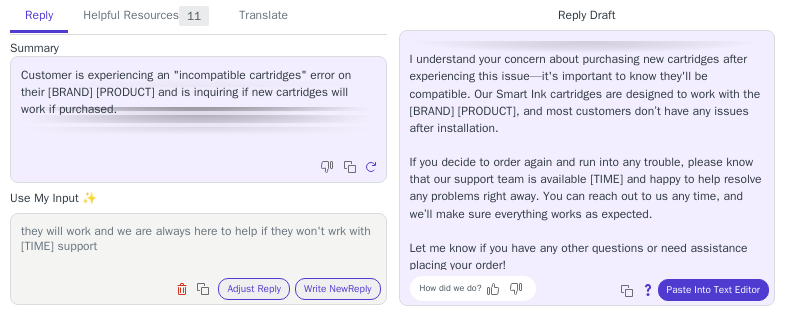scroll, scrollTop: 28, scrollLeft: 0, axis: vertical 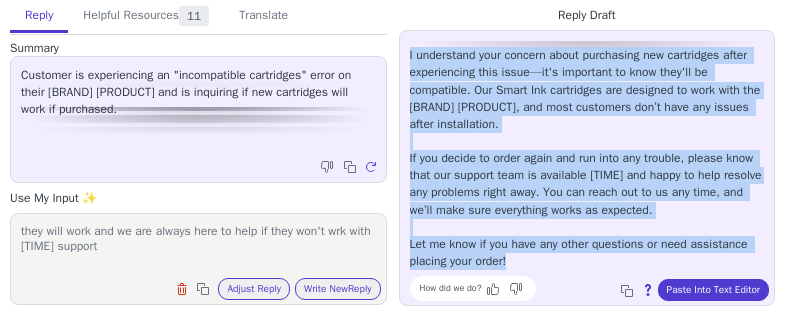 drag, startPoint x: 407, startPoint y: 52, endPoint x: 529, endPoint y: 267, distance: 247.20235 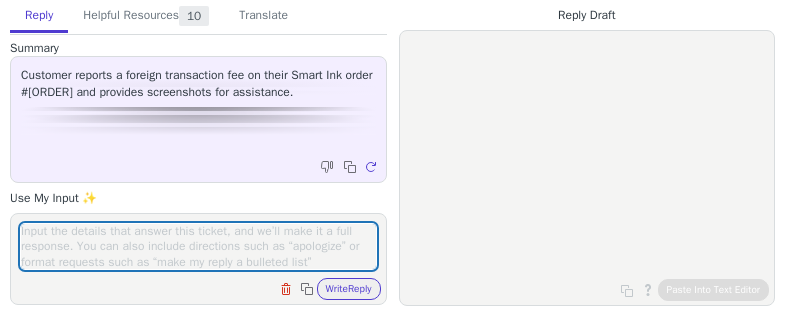 scroll, scrollTop: 0, scrollLeft: 0, axis: both 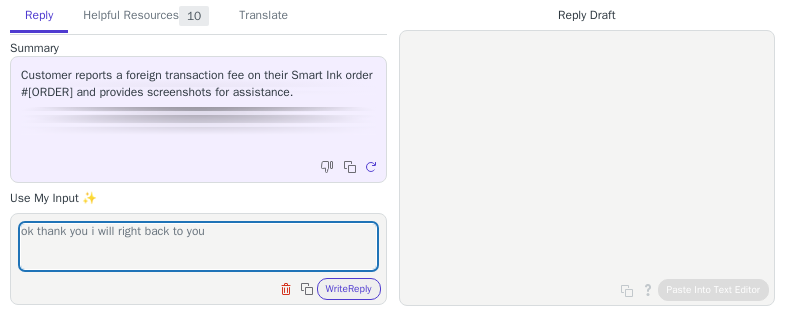 type on "ok thank you i will right back to you" 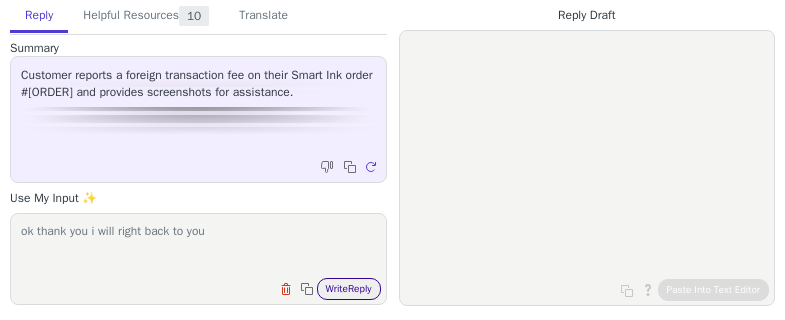 click on "Write  Reply" at bounding box center (349, 289) 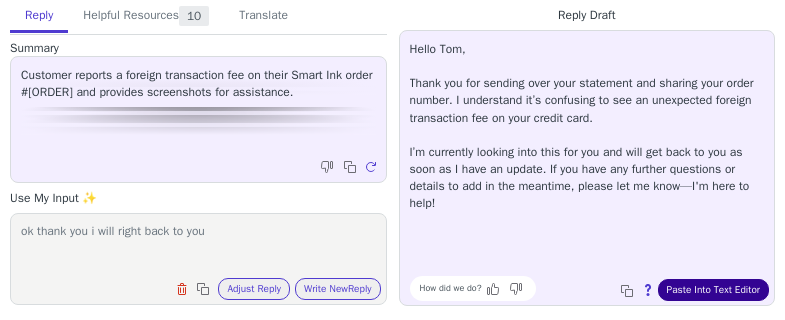 click on "Paste Into Text Editor" at bounding box center (713, 290) 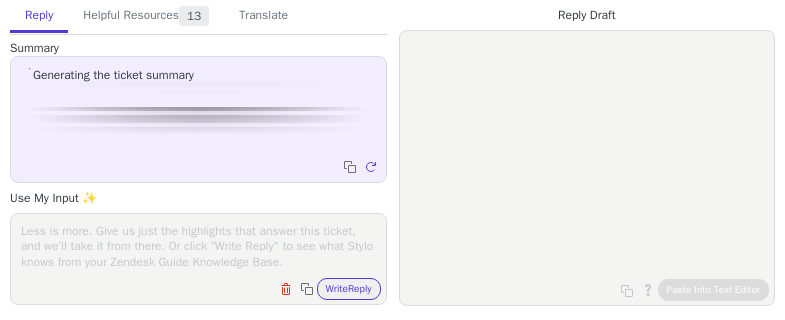 scroll, scrollTop: 0, scrollLeft: 0, axis: both 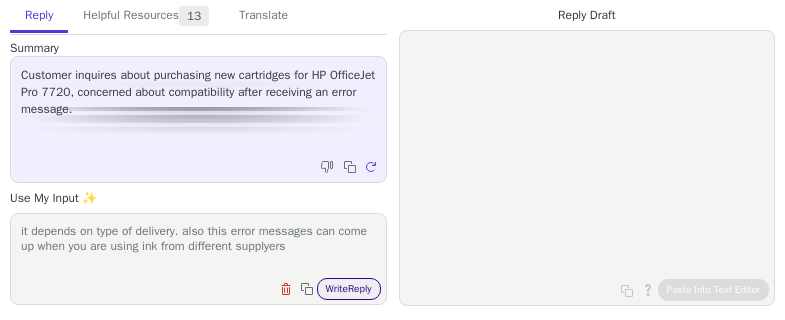 type on "it depends on type of delivery. also this error messages can come up when you are using ink from different supplyers" 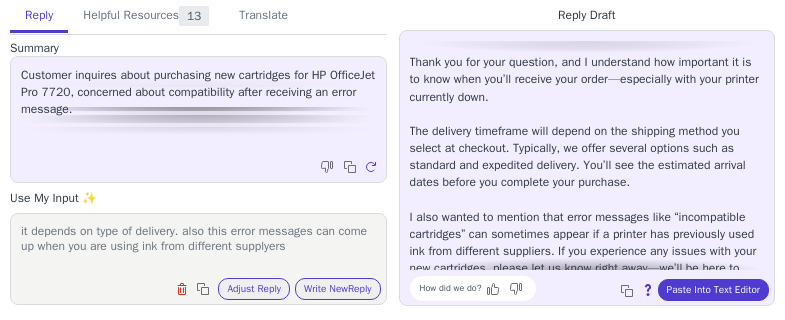 scroll, scrollTop: 0, scrollLeft: 0, axis: both 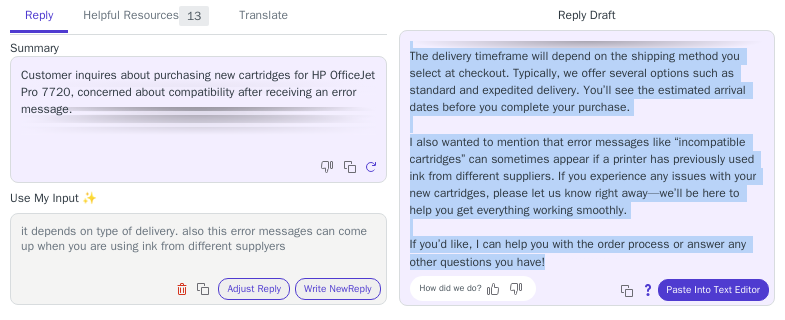 drag, startPoint x: 418, startPoint y: 86, endPoint x: 557, endPoint y: 257, distance: 220.36787 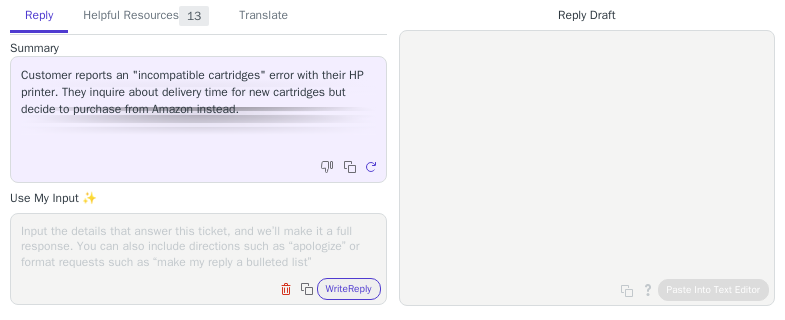 scroll, scrollTop: 0, scrollLeft: 0, axis: both 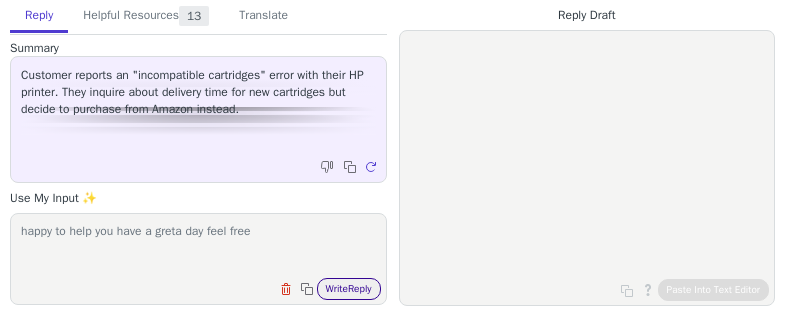 type on "happy to help you havea  greta day feel free" 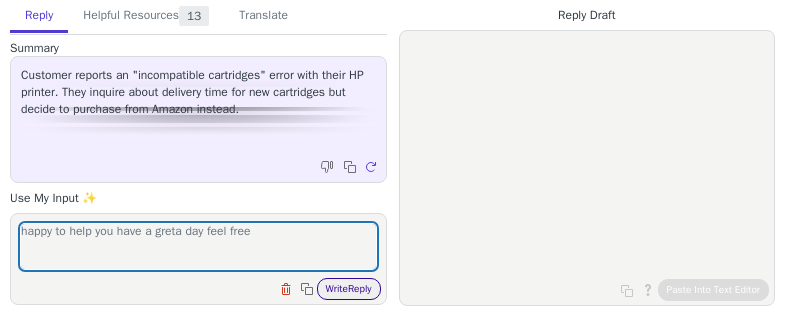 click on "Write  Reply" at bounding box center (349, 289) 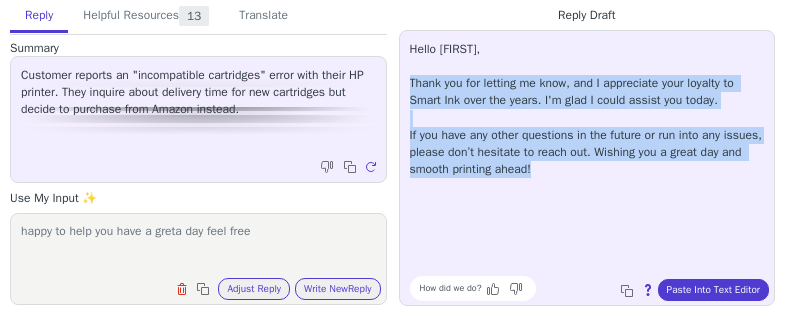 drag, startPoint x: 557, startPoint y: 174, endPoint x: 404, endPoint y: 81, distance: 179.04749 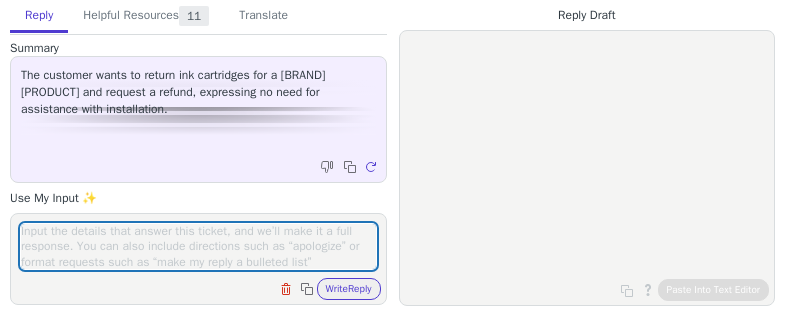 scroll, scrollTop: 0, scrollLeft: 0, axis: both 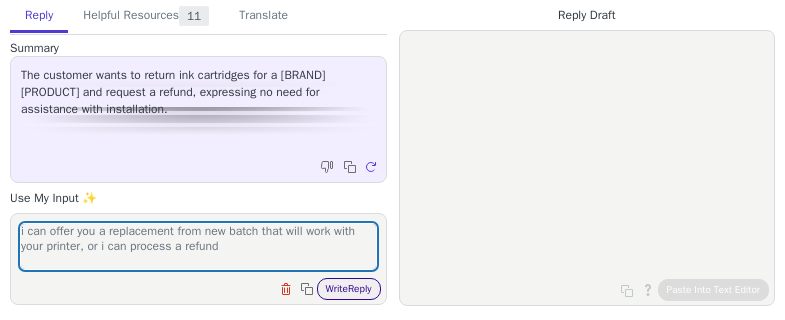 type on "i can offer you a replacement from new batch that will work with your printer, or i can process a refund" 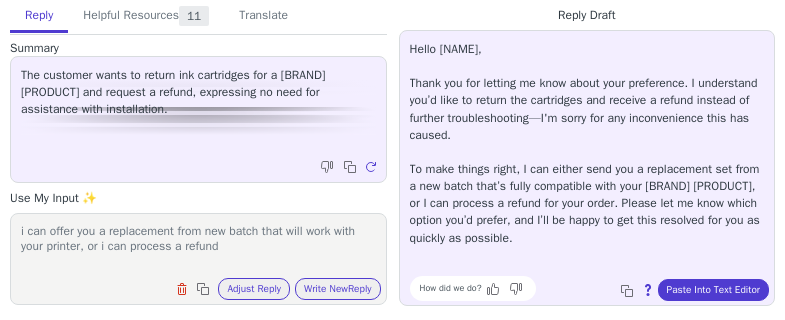 drag, startPoint x: 406, startPoint y: 82, endPoint x: 570, endPoint y: 239, distance: 227.03523 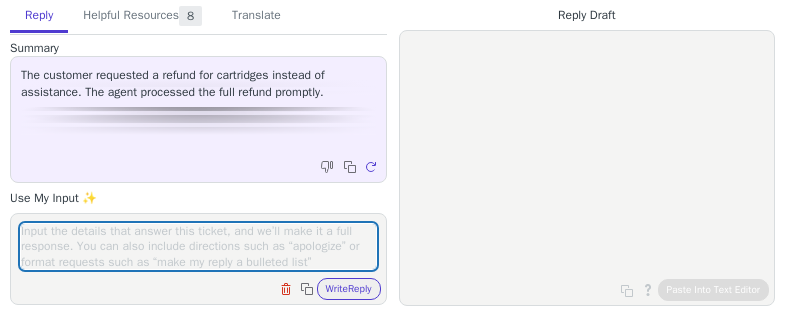 scroll, scrollTop: 0, scrollLeft: 0, axis: both 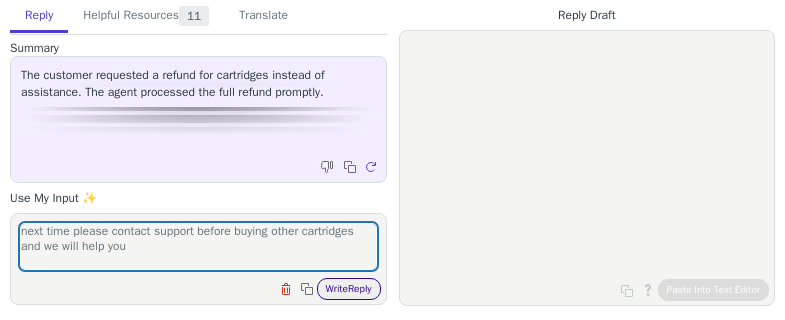 type on "next time please contact support before buying other cartridges and we will help you" 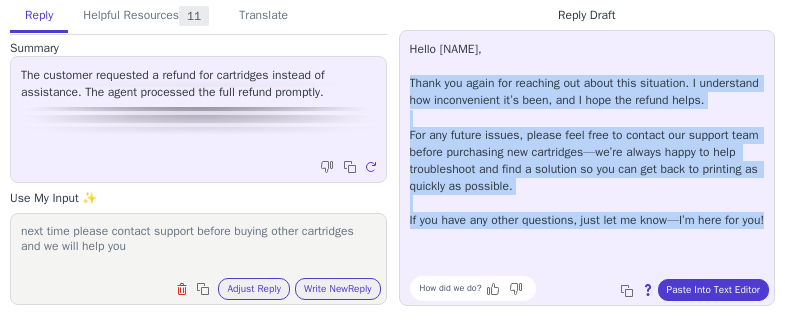 click on "Hello [NAME], Thank you again for reaching out about this situation. I understand how inconvenient it’s been, and I hope the refund helps. For any future issues, please feel free to contact our support team before purchasing new cartridges—we’re always happy to help troubleshoot and find a solution so you can get back to printing as quickly as possible. If you have any other questions, just let me know—I’m here for you! How did we do?   Copy to clipboard About this reply Paste Into Text Editor" at bounding box center [587, 168] 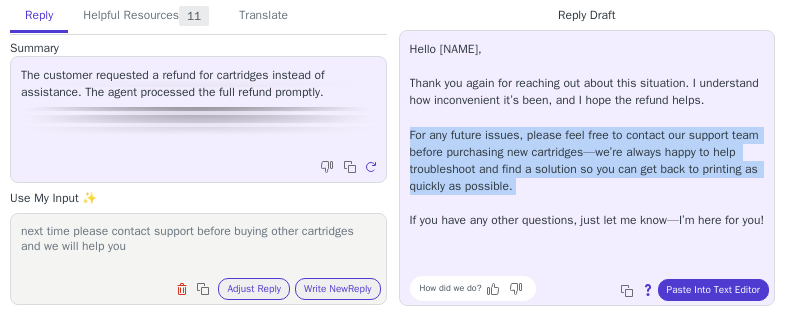 drag, startPoint x: 402, startPoint y: 130, endPoint x: 524, endPoint y: 199, distance: 140.16063 